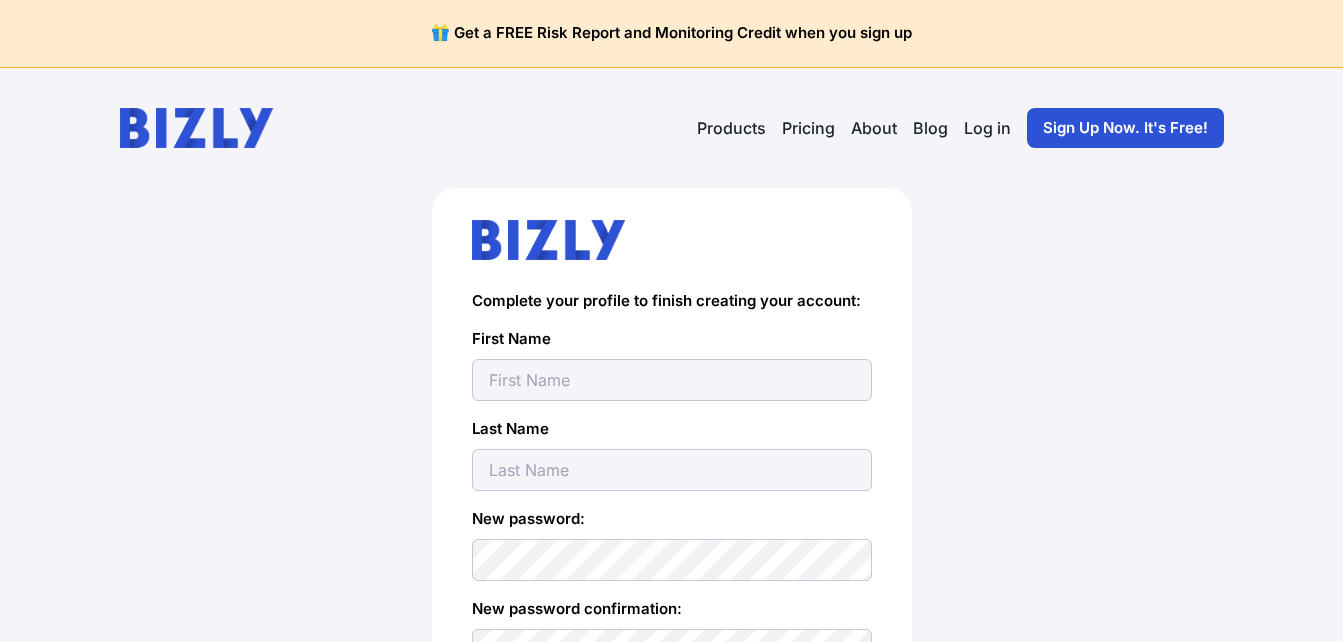 scroll, scrollTop: 0, scrollLeft: 0, axis: both 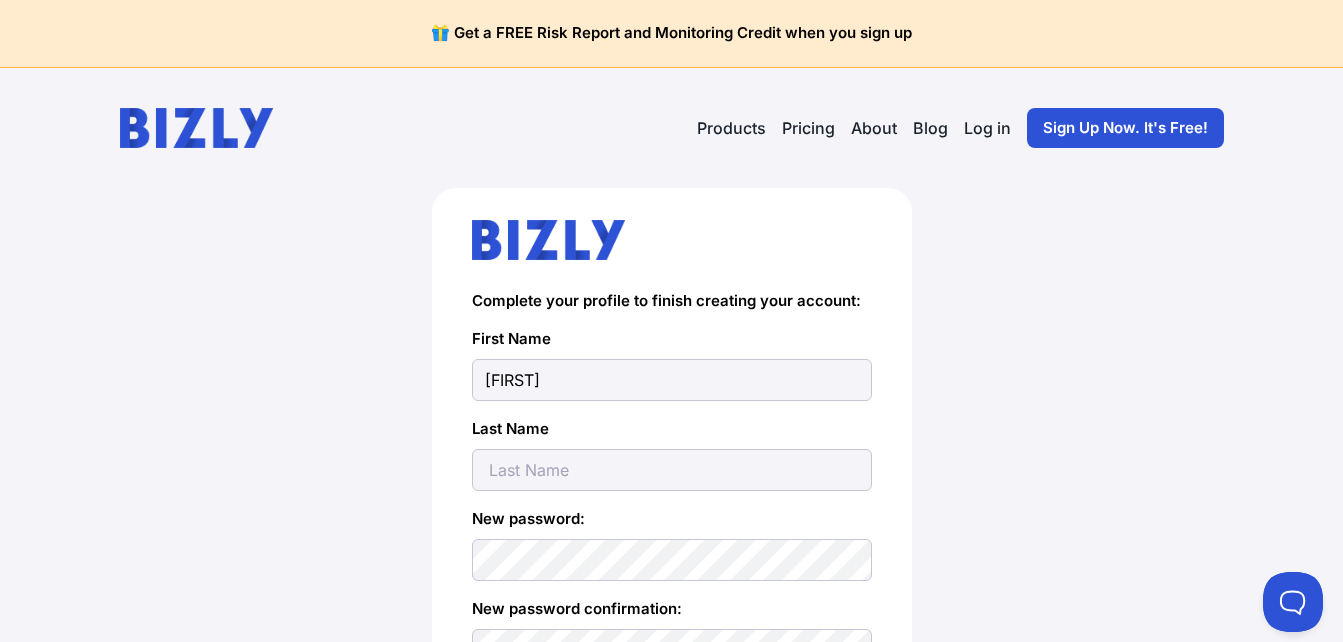 type on "[FIRST]" 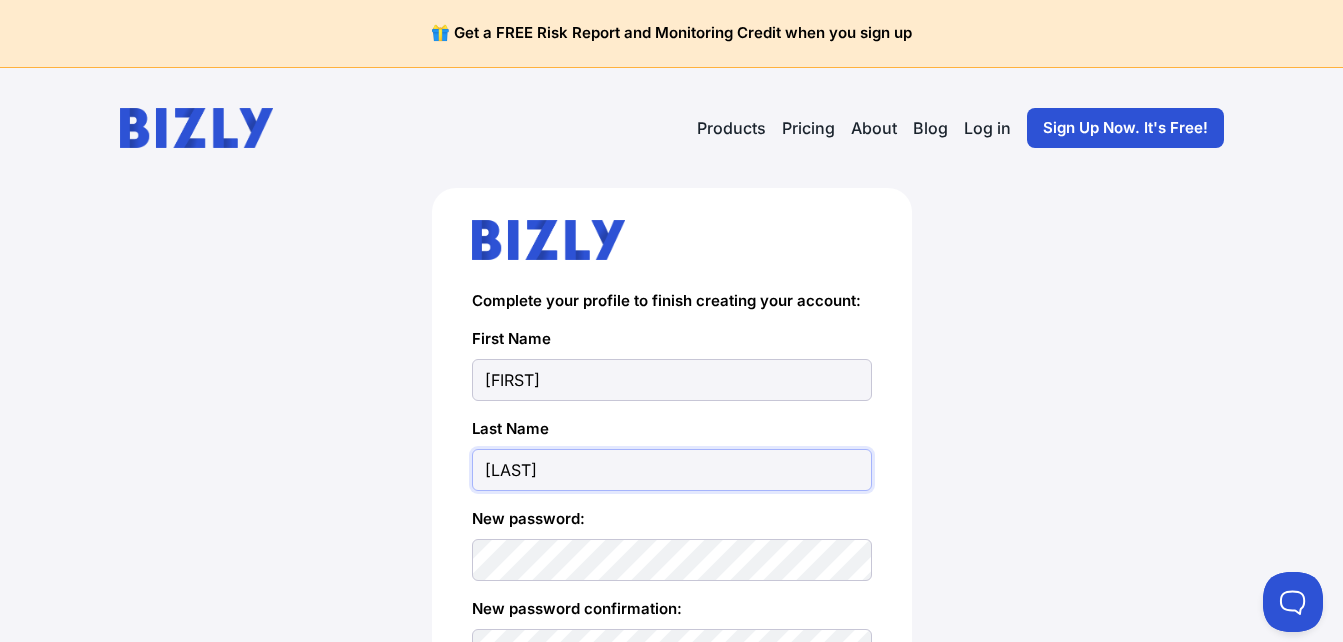 type on "[LAST]" 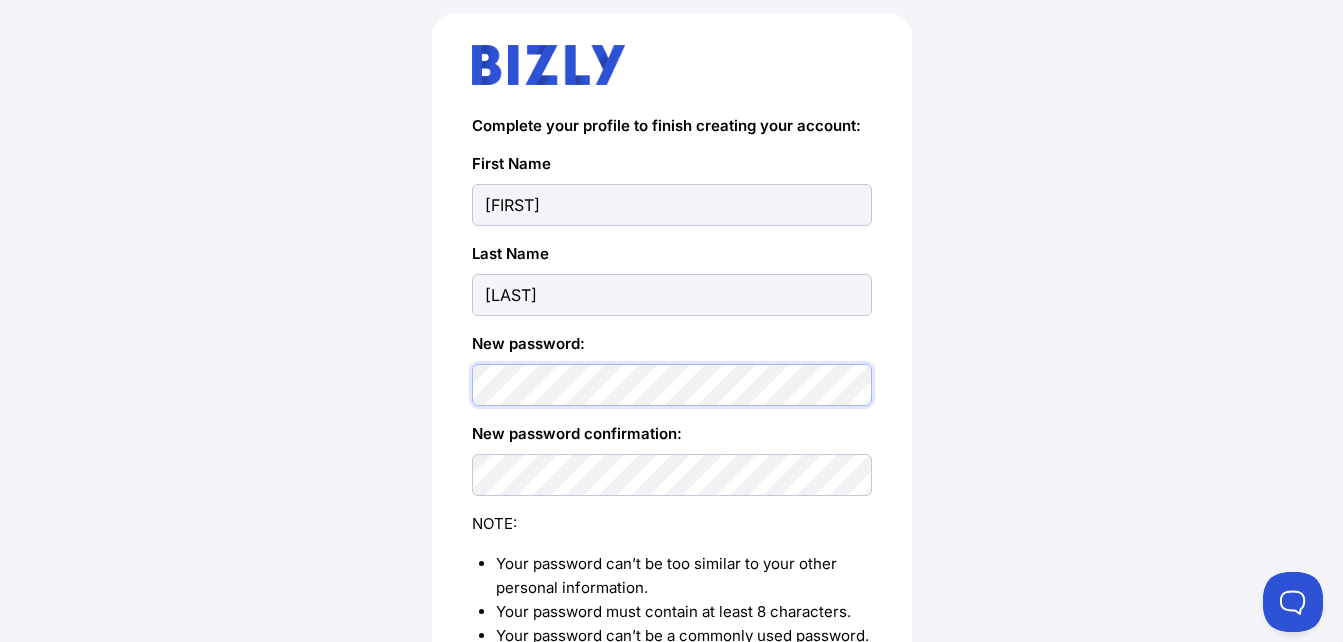 scroll, scrollTop: 196, scrollLeft: 0, axis: vertical 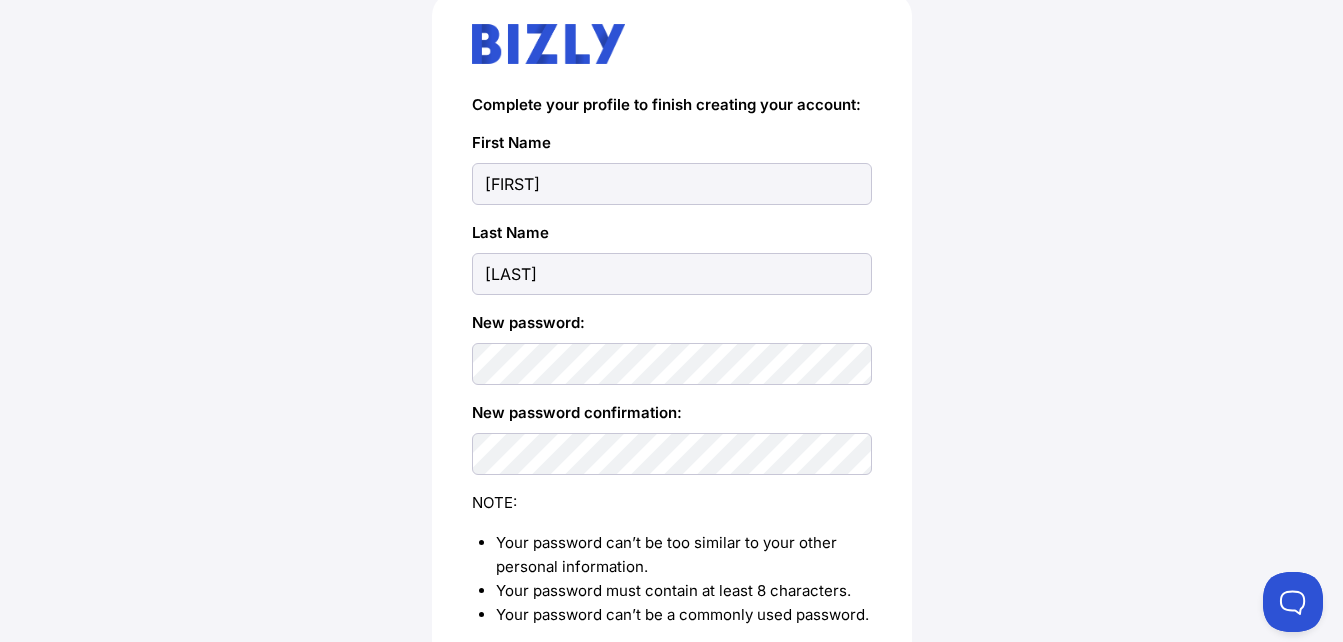 click on "New password confirmation:" at bounding box center [672, 438] 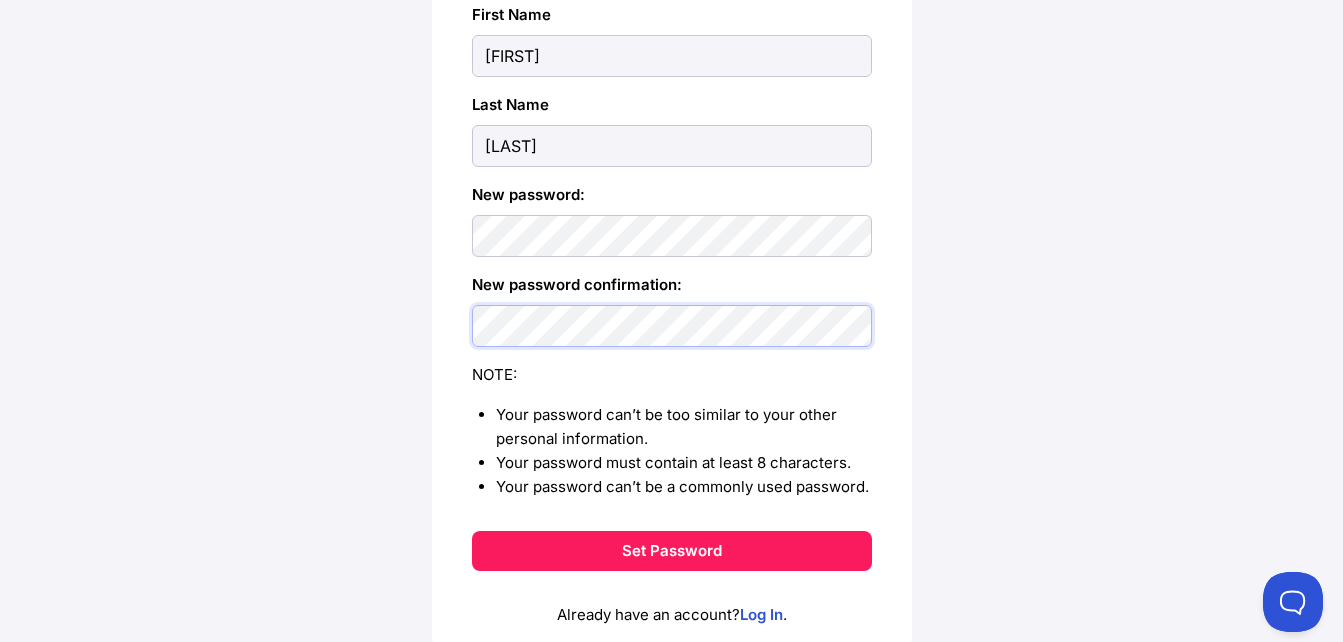 scroll, scrollTop: 405, scrollLeft: 0, axis: vertical 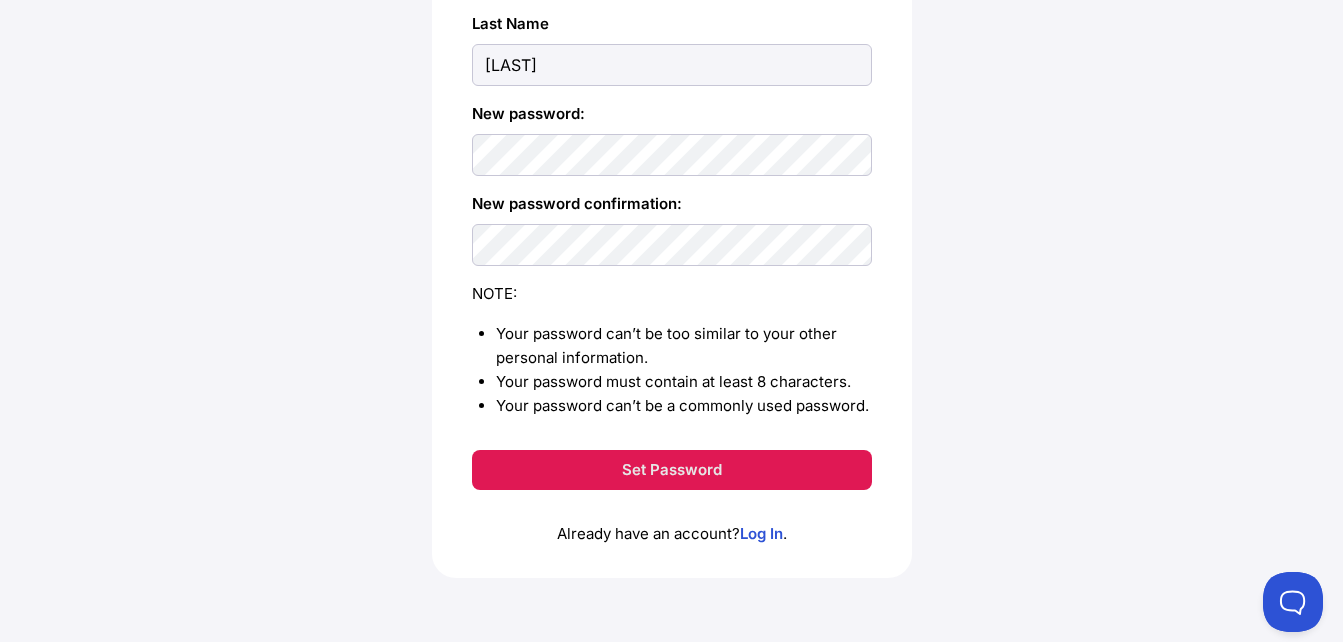 click on "Set Password" at bounding box center (672, 470) 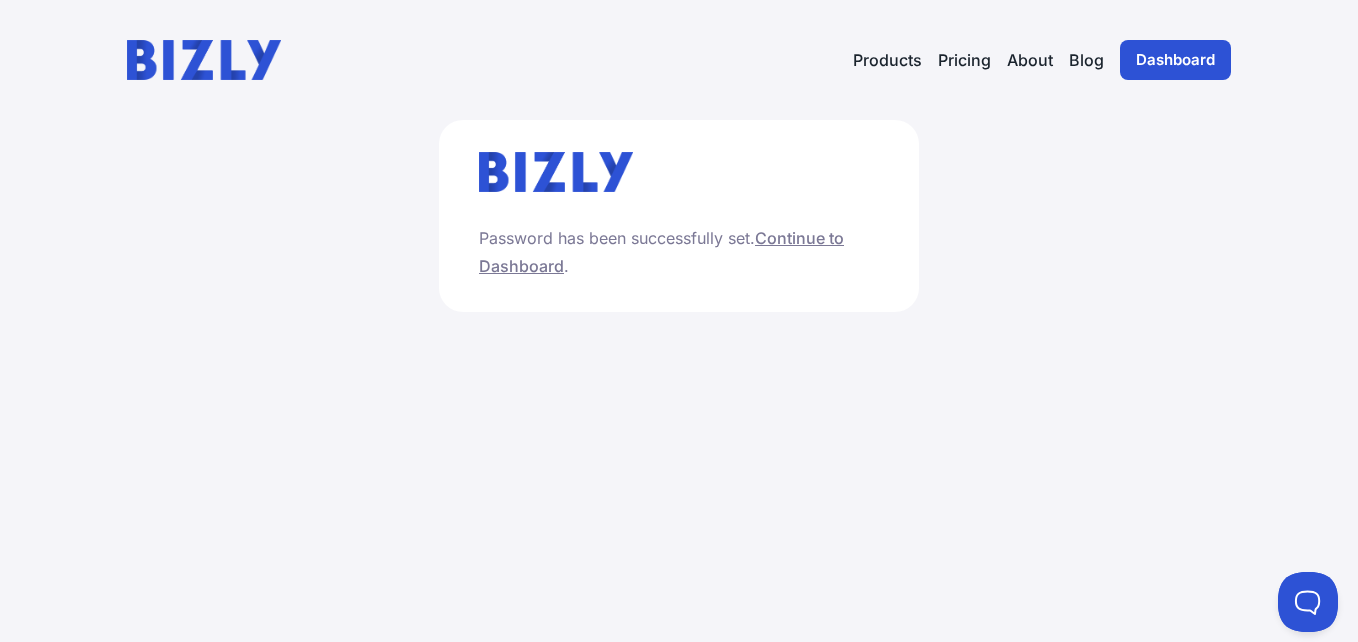 scroll, scrollTop: 0, scrollLeft: 0, axis: both 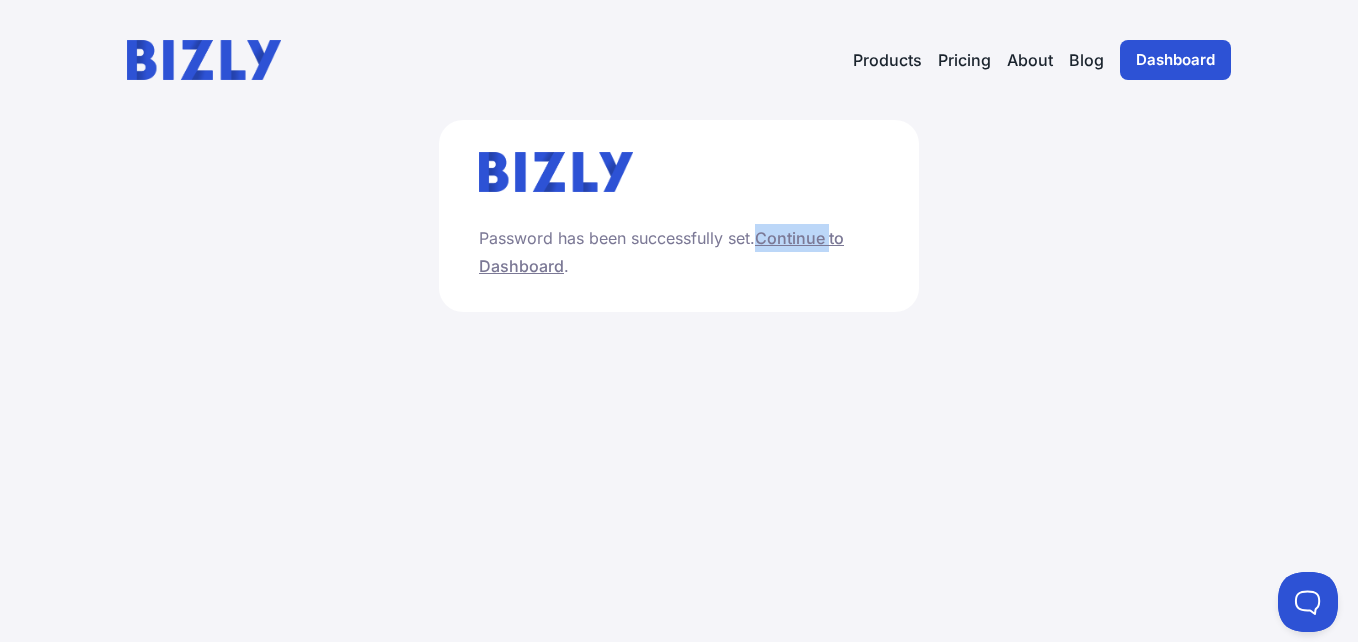 click on "Password has been successfully set.  Continue to Dashboard ." at bounding box center (679, 252) 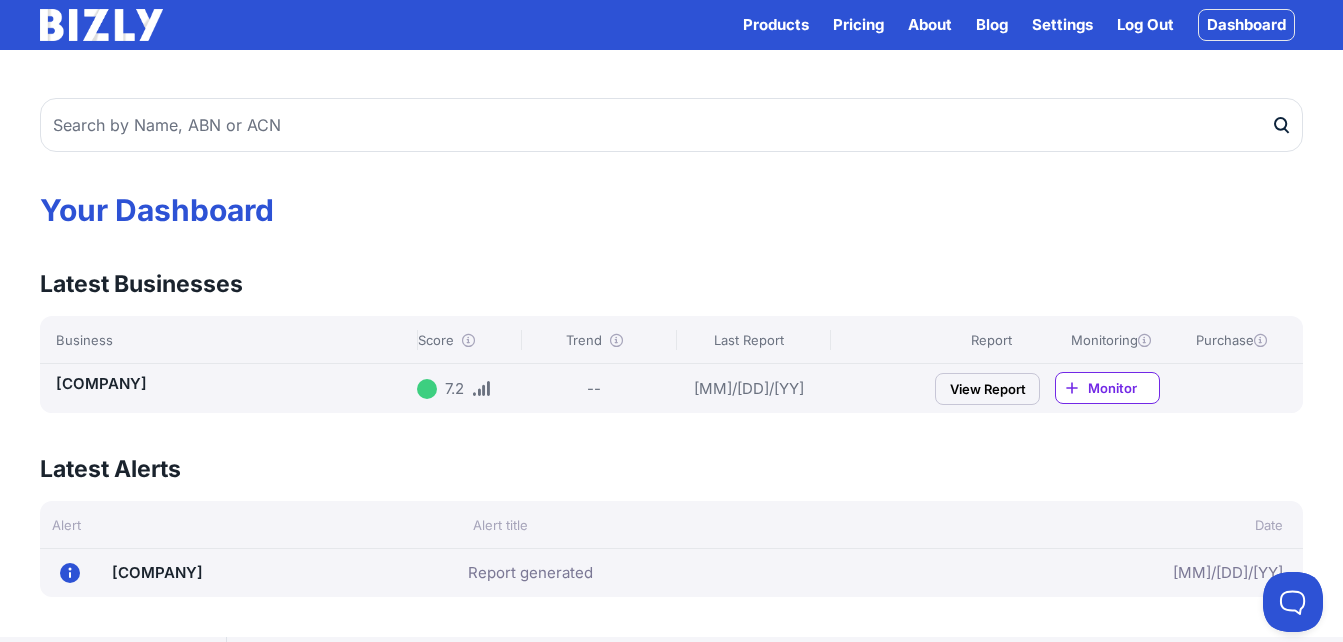 scroll, scrollTop: 0, scrollLeft: 0, axis: both 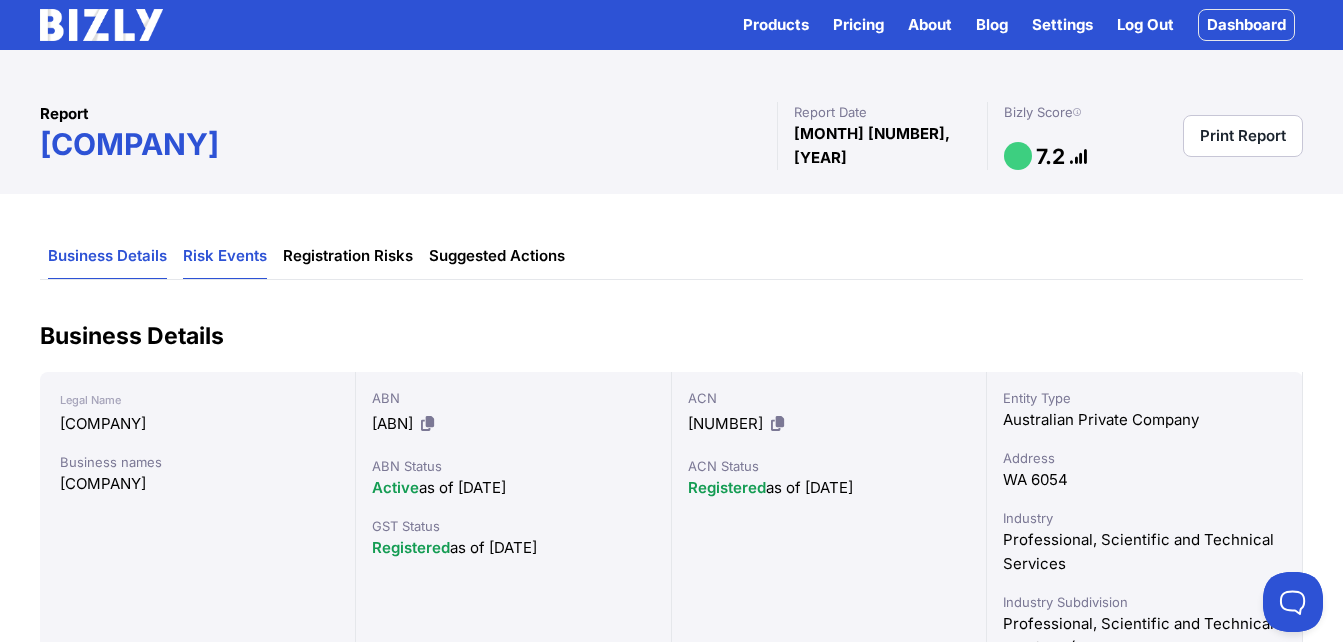 click on "Risk Events" at bounding box center [225, 256] 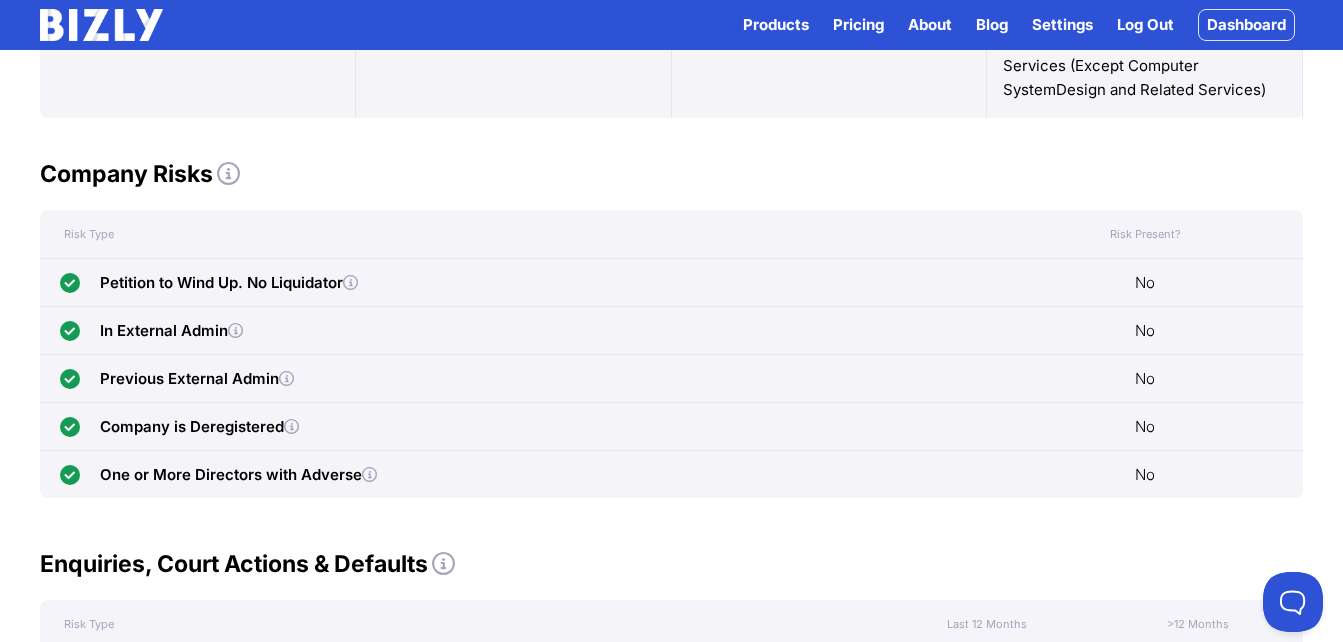 scroll, scrollTop: 0, scrollLeft: 0, axis: both 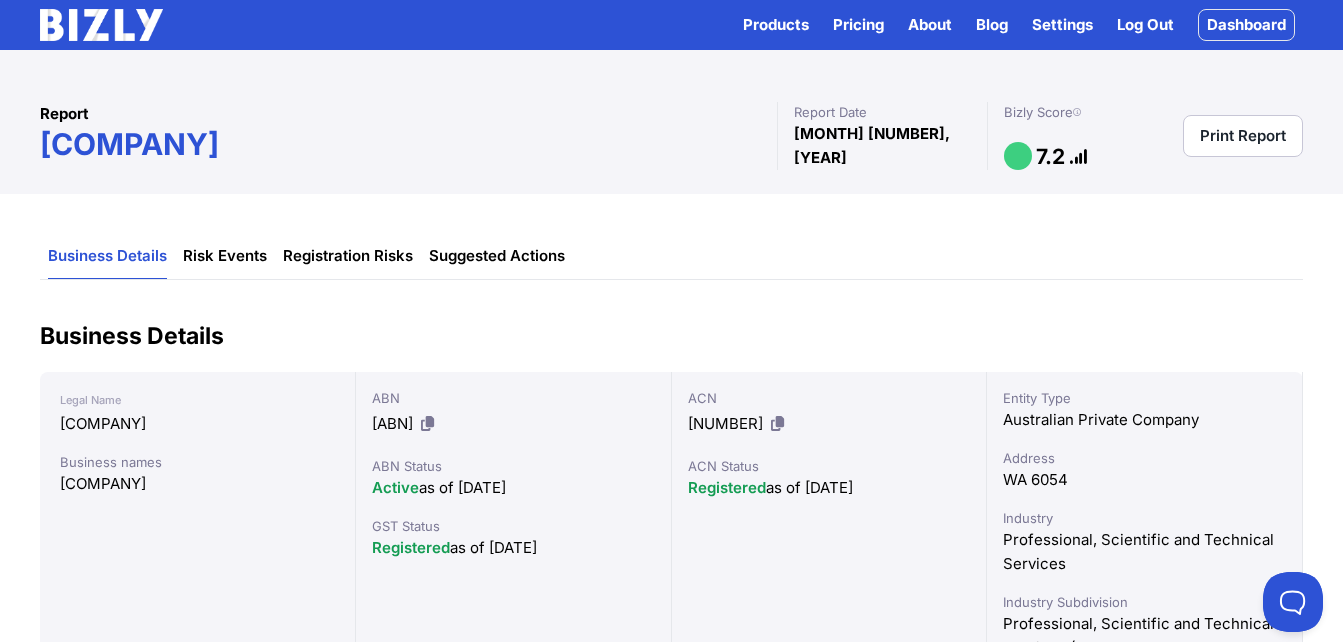 click on "Dashboard" at bounding box center (1246, 25) 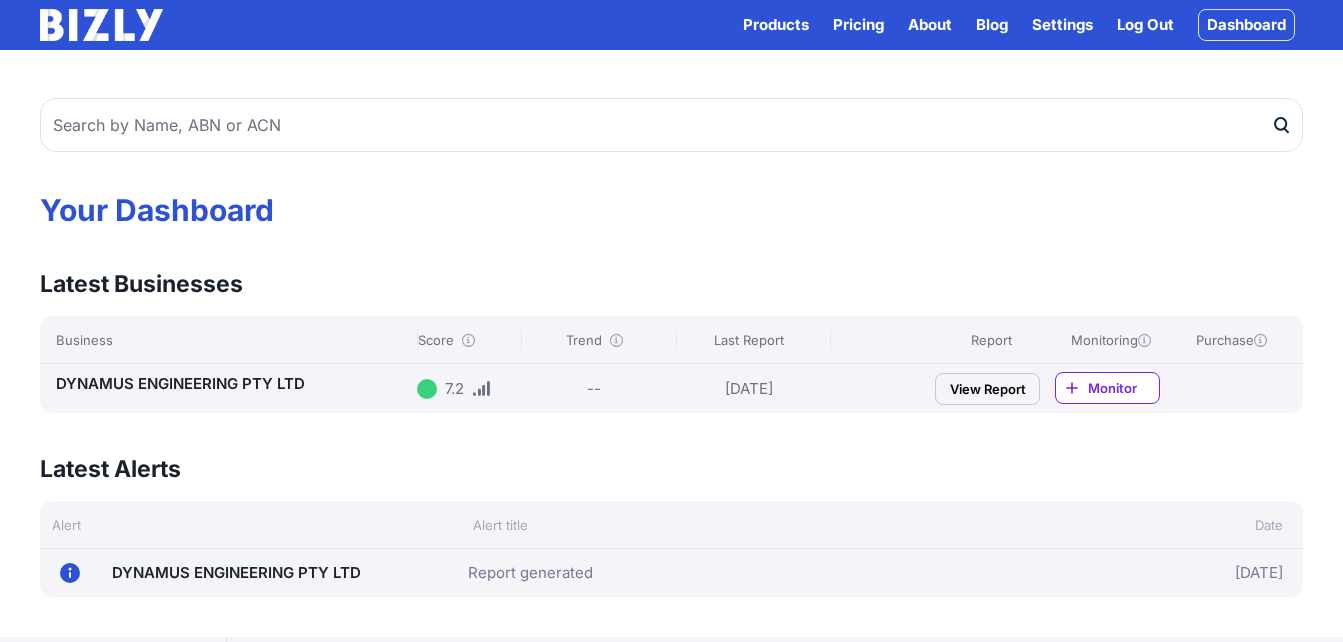 scroll, scrollTop: 0, scrollLeft: 0, axis: both 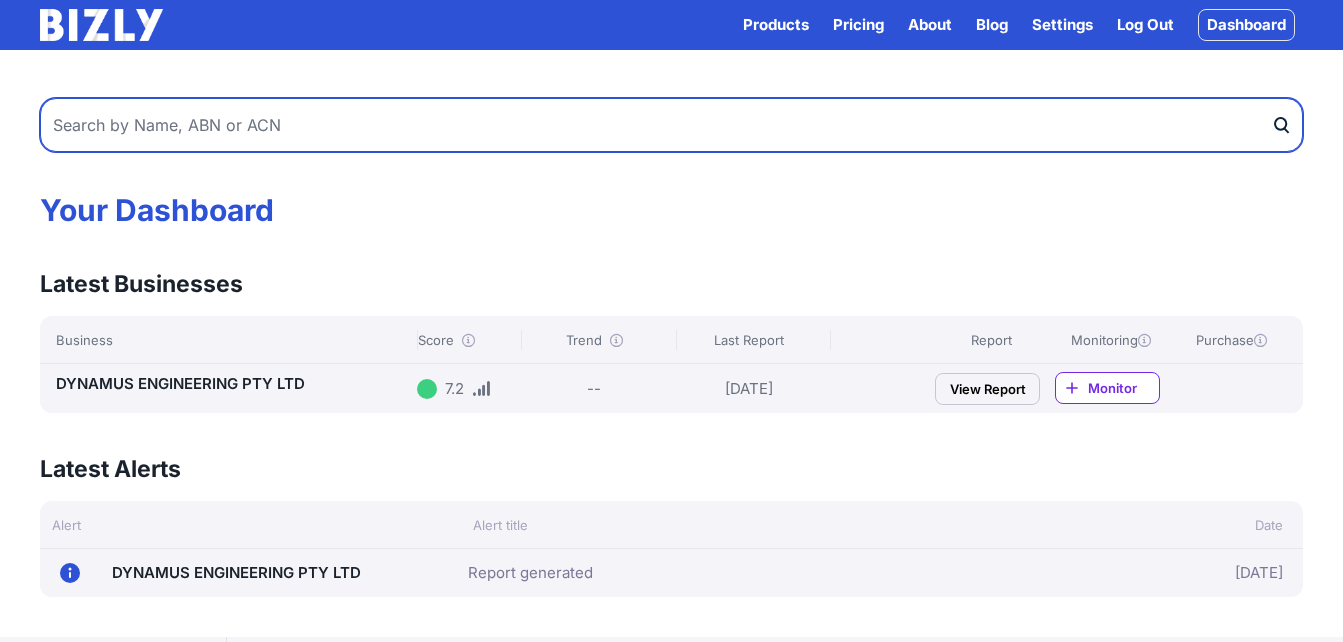 click at bounding box center [671, 125] 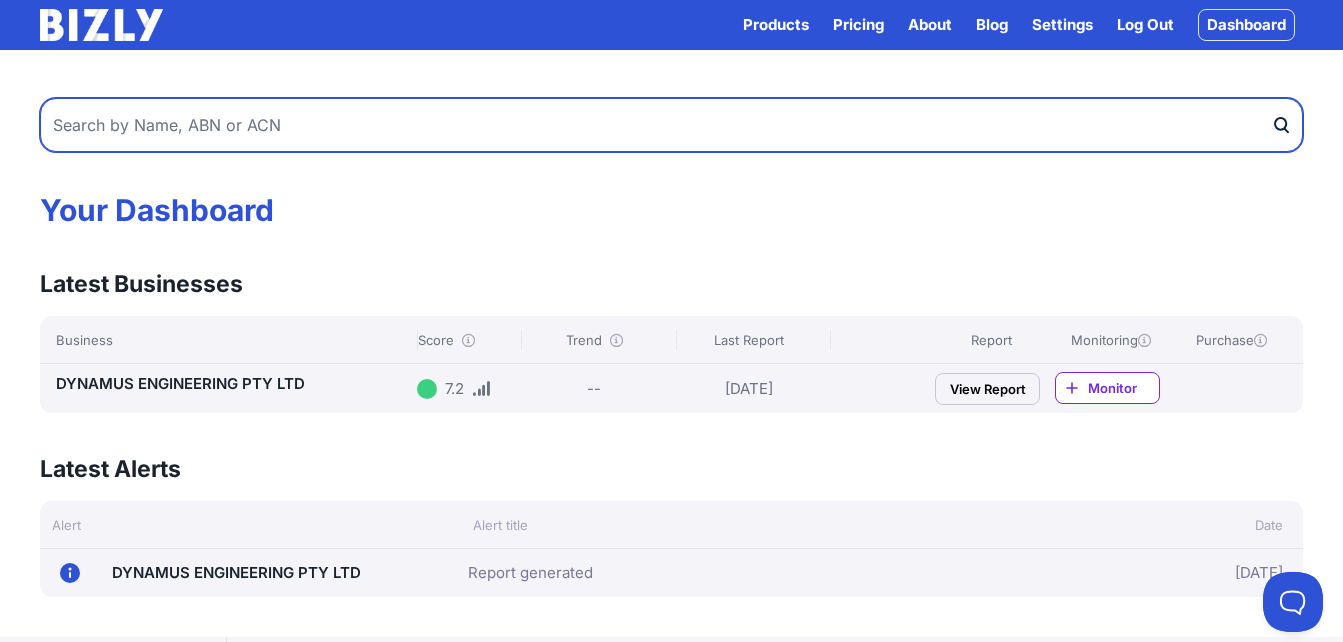 scroll, scrollTop: 0, scrollLeft: 0, axis: both 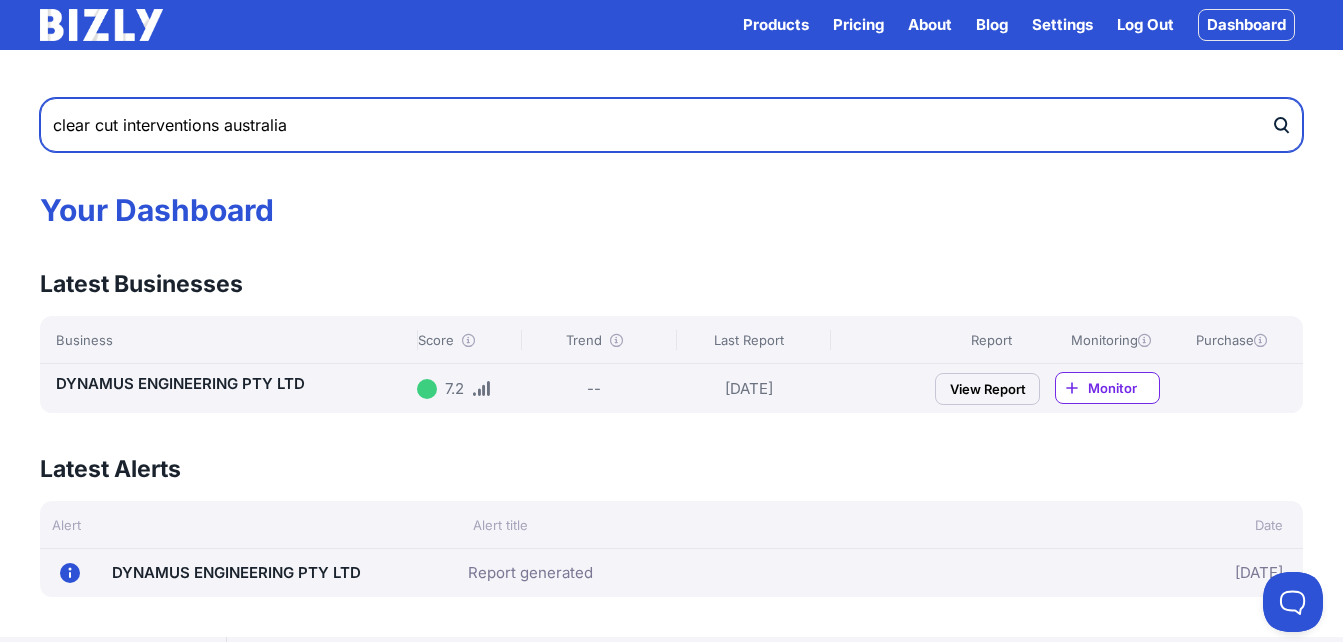 type on "clear cut interventions australia" 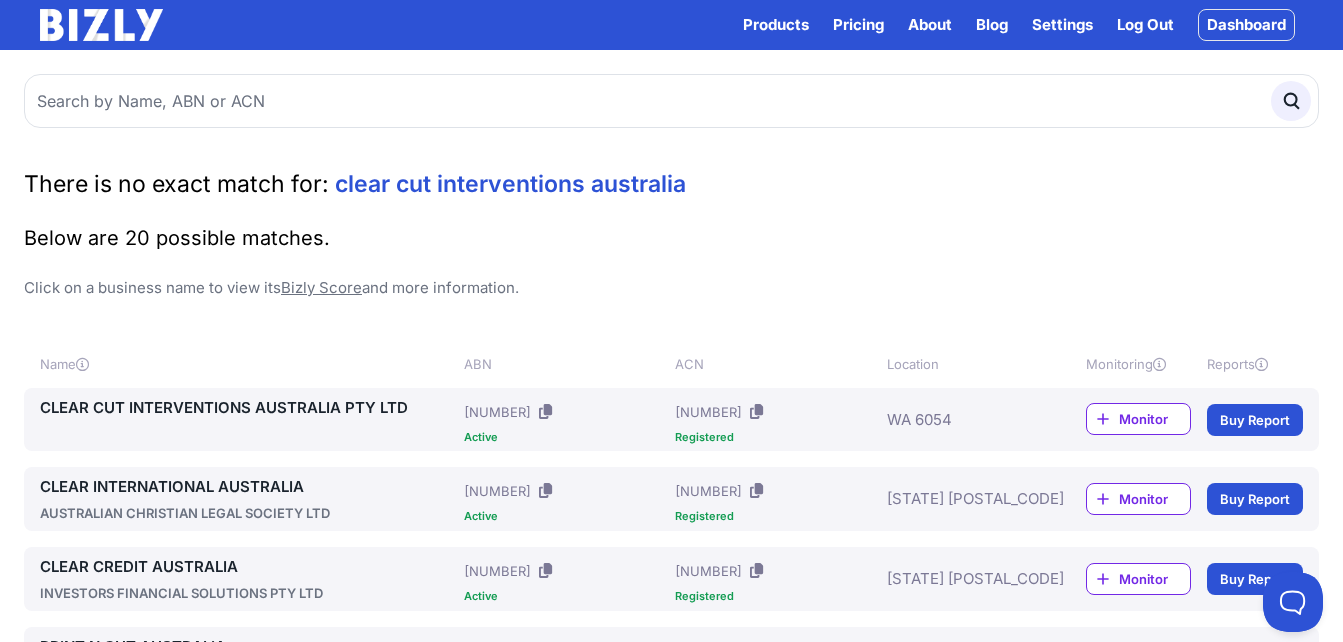 scroll, scrollTop: 0, scrollLeft: 0, axis: both 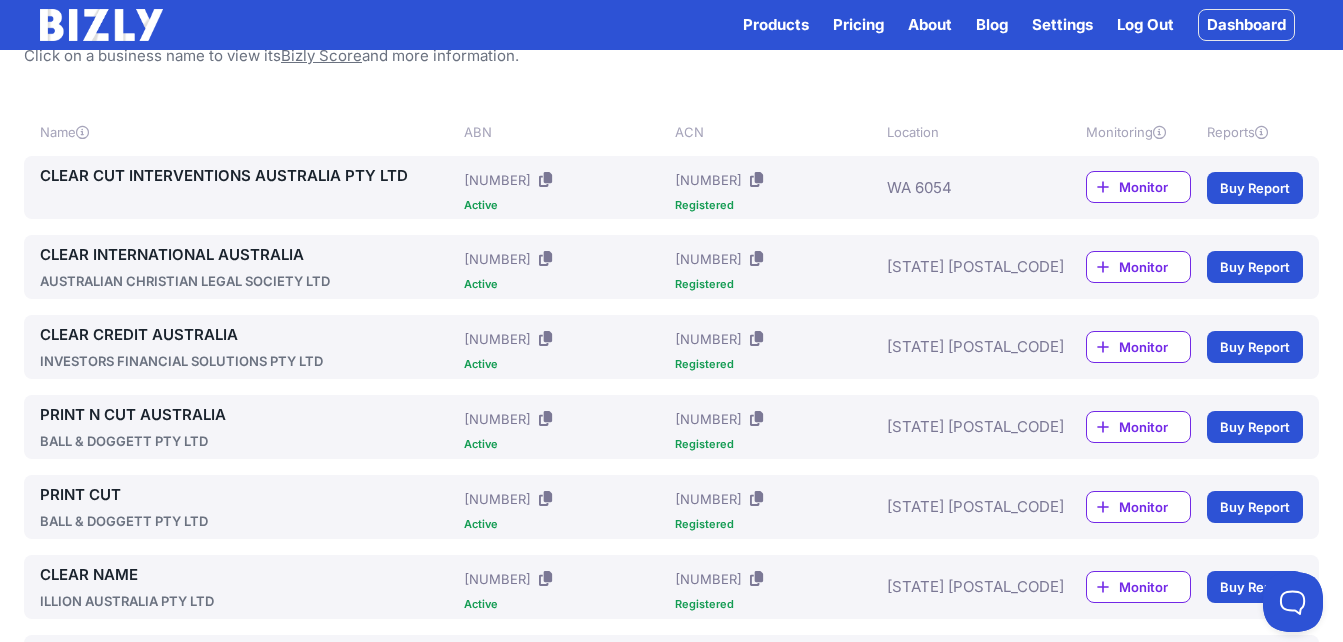 click on "CLEAR CUT INTERVENTIONS AUSTRALIA PTY LTD" at bounding box center [248, 176] 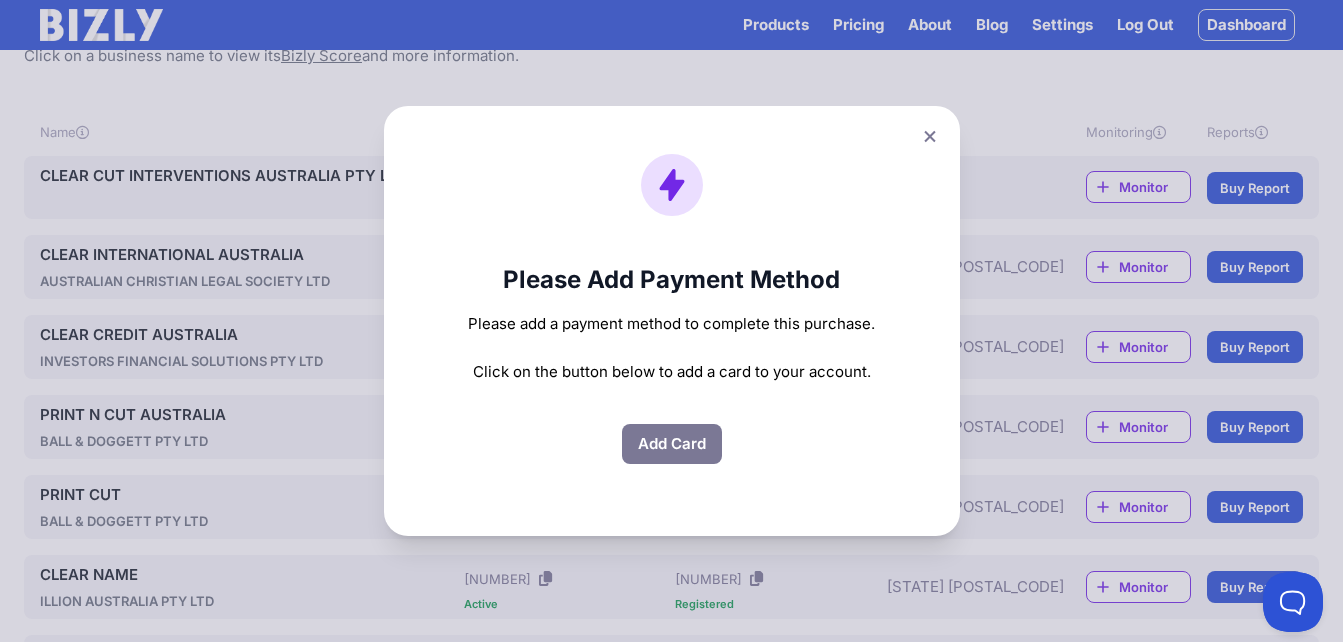 click on "Add Card" at bounding box center [672, 444] 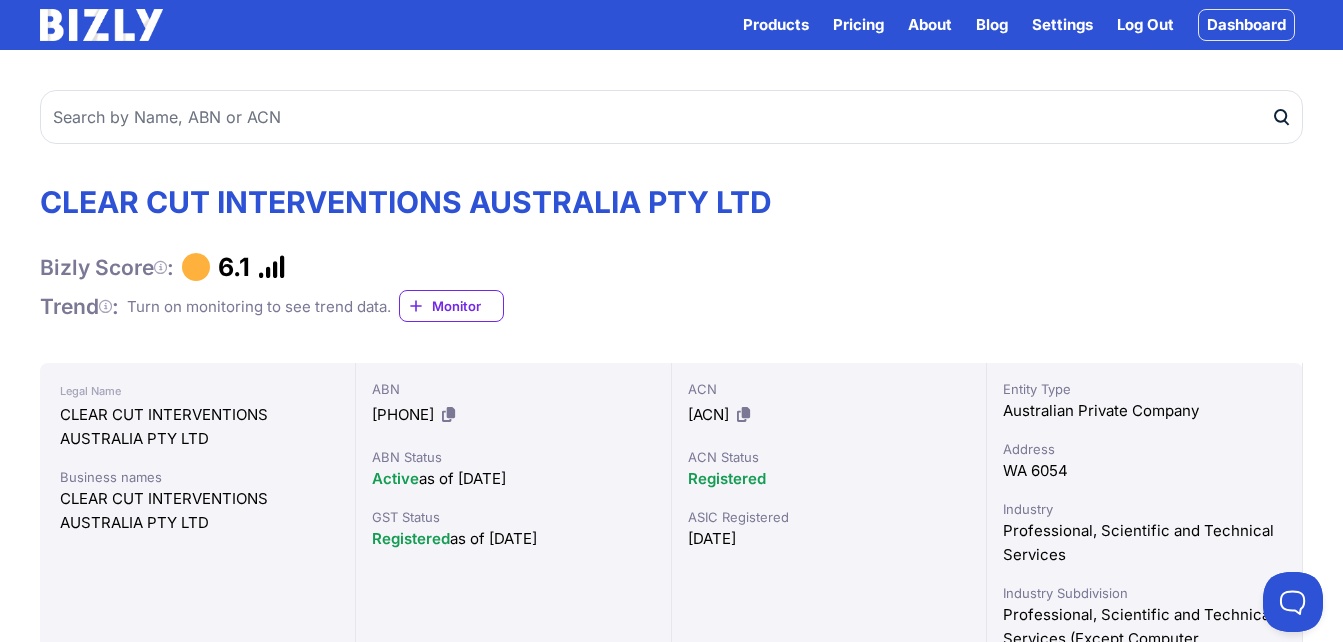 scroll, scrollTop: 0, scrollLeft: 0, axis: both 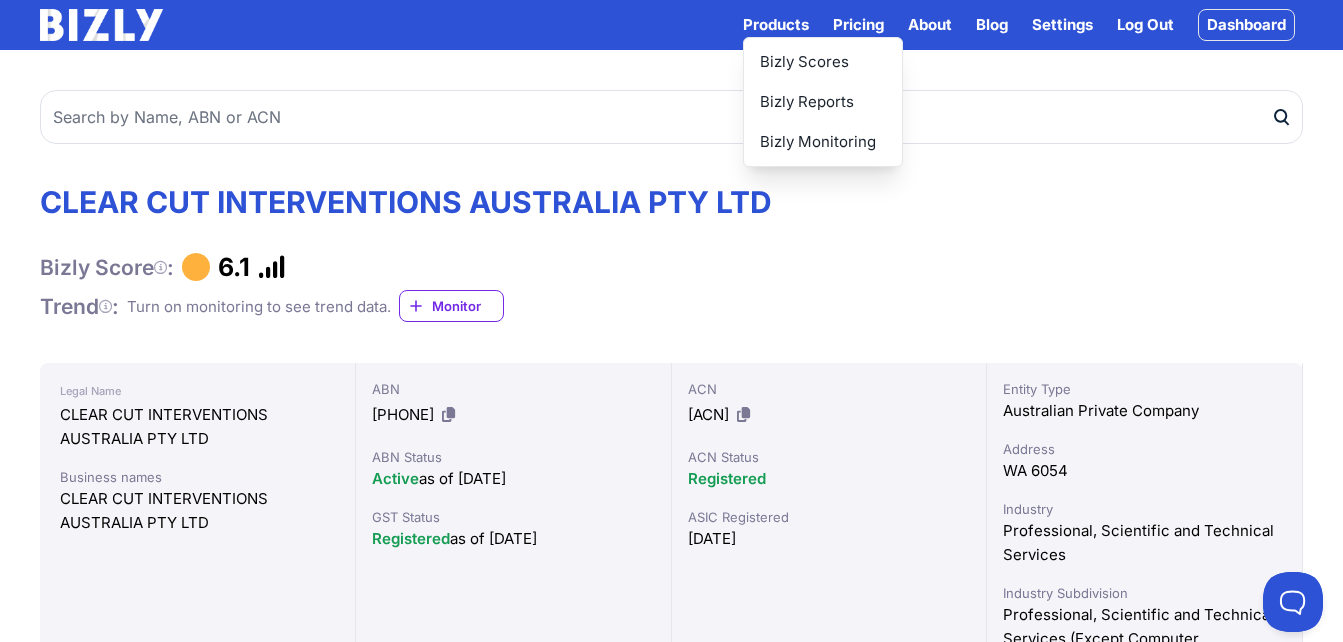 click on "Bizly Scores
Bizly Reports
Bizly Monitoring" at bounding box center [823, 102] 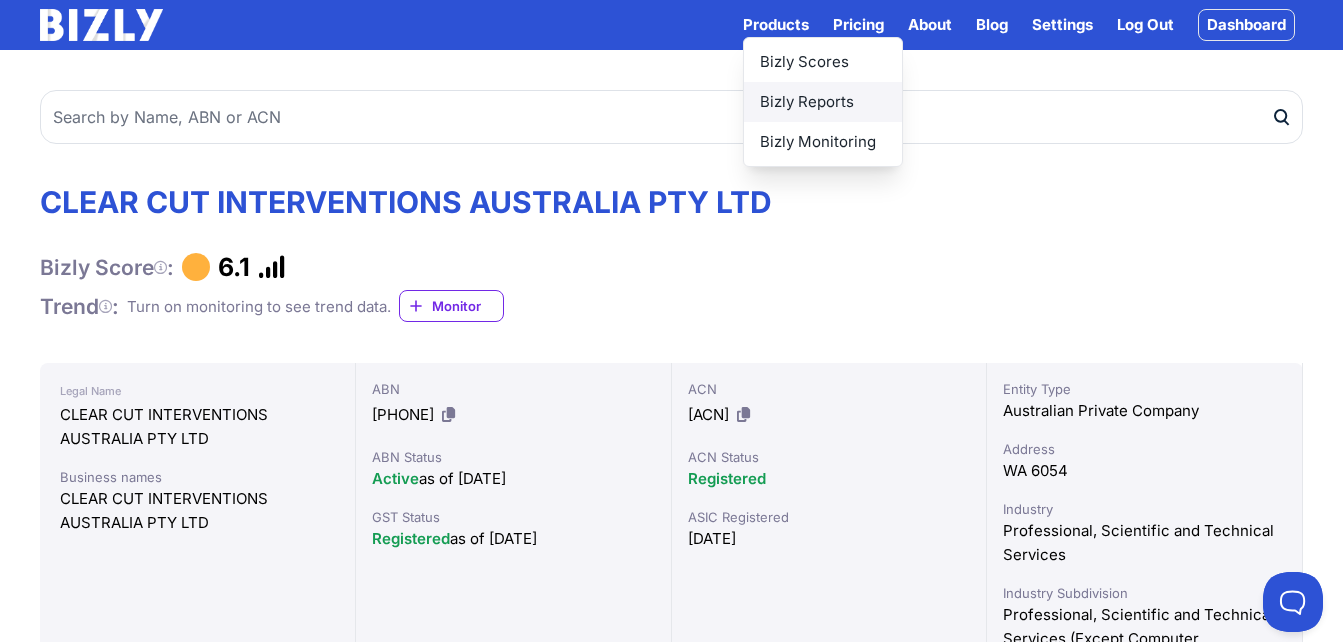 click on "Bizly Reports" at bounding box center [823, 102] 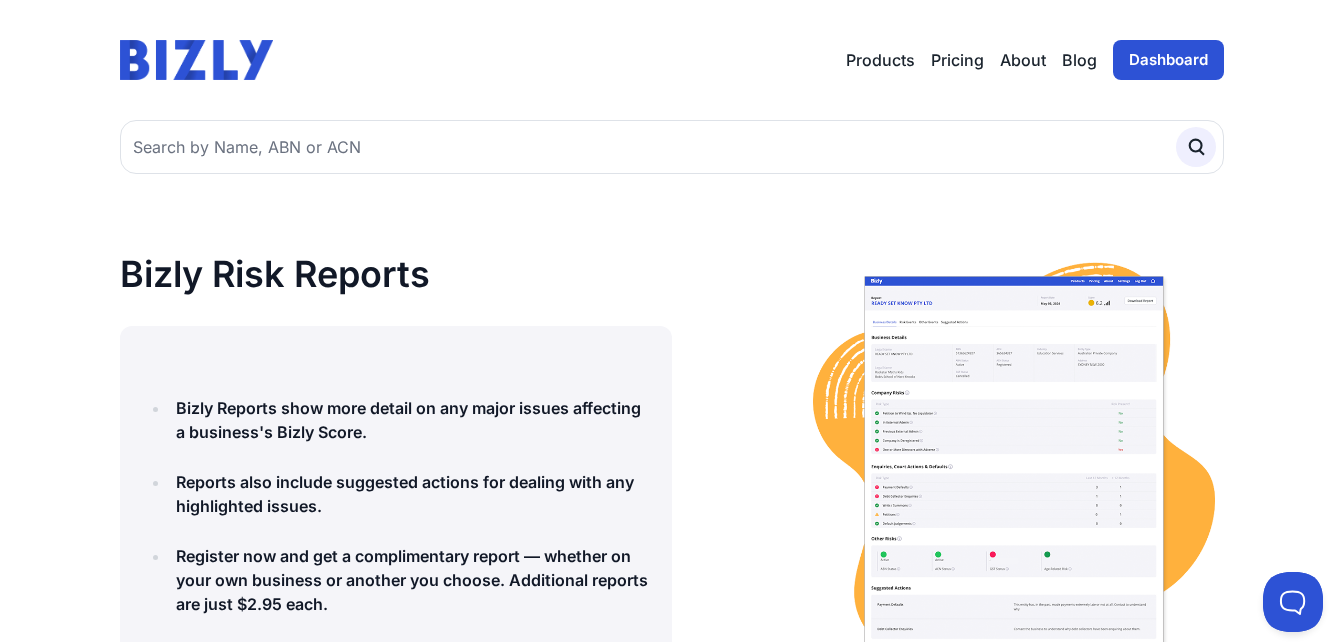 scroll, scrollTop: 0, scrollLeft: 0, axis: both 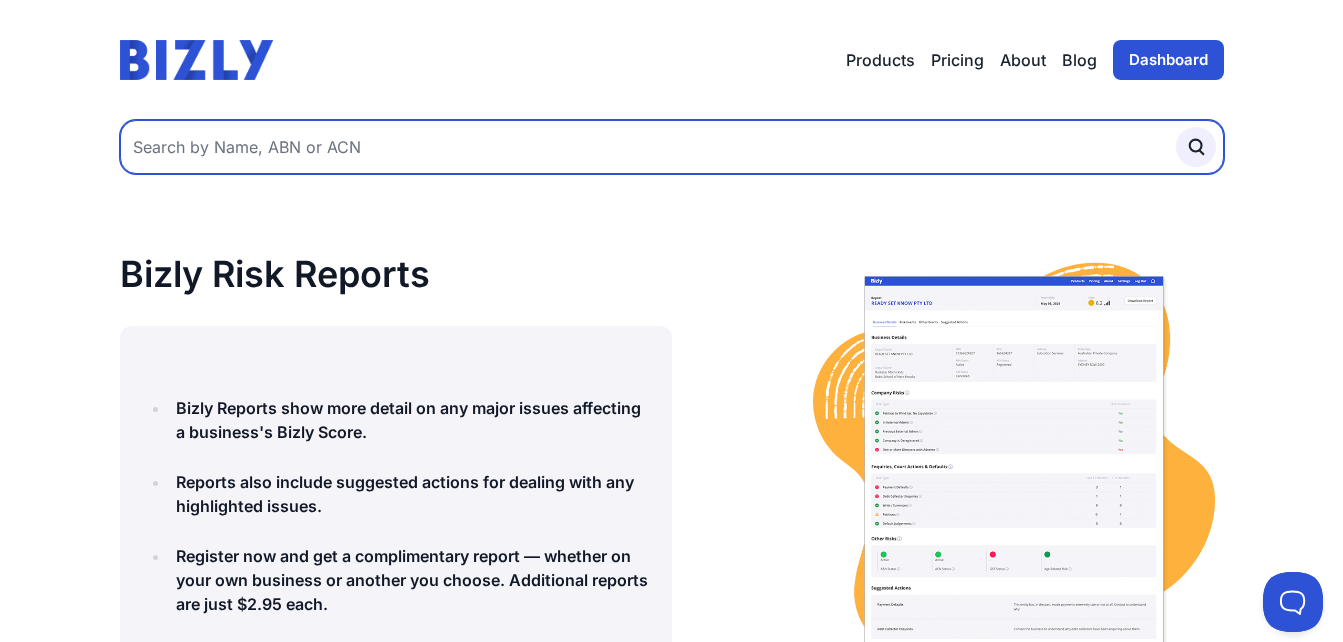 click at bounding box center (672, 147) 